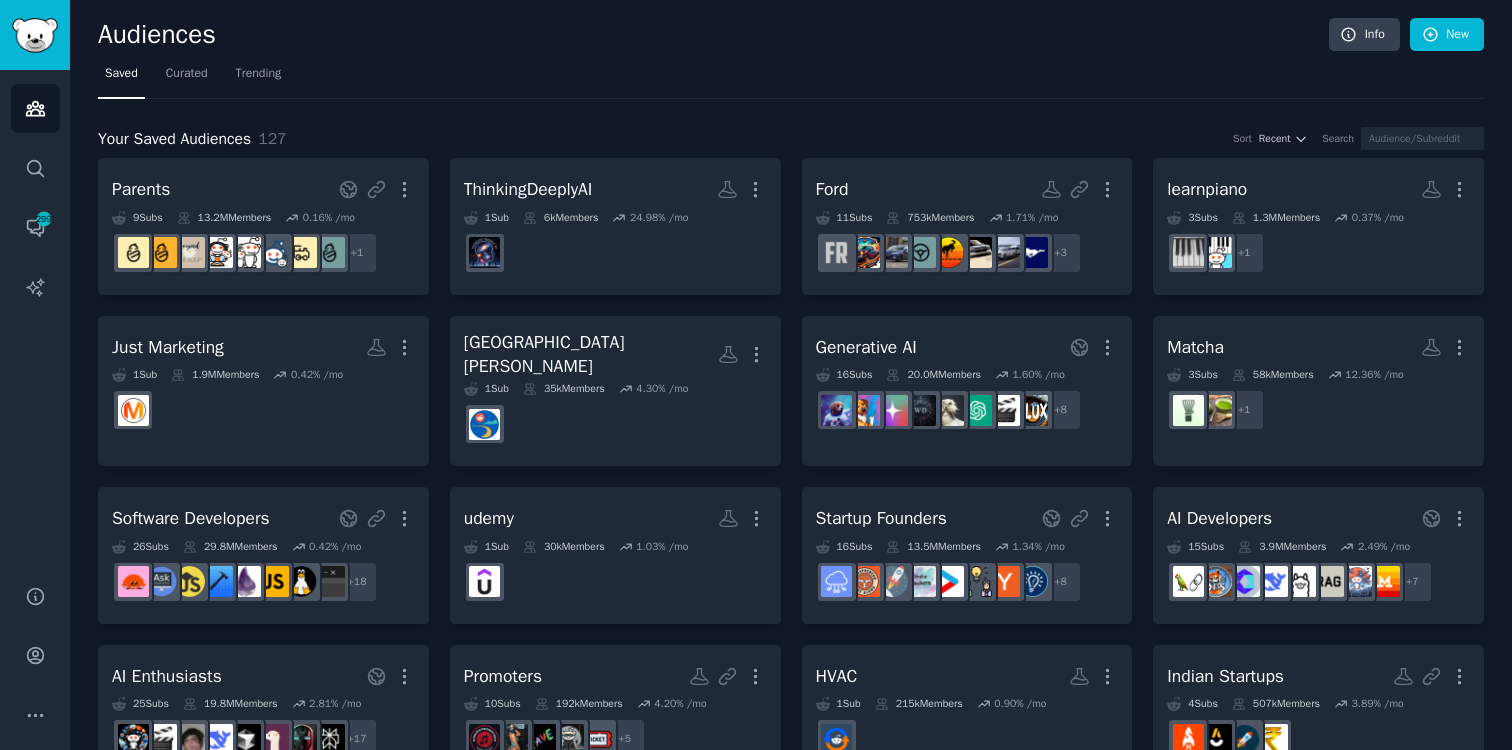 scroll, scrollTop: 0, scrollLeft: 0, axis: both 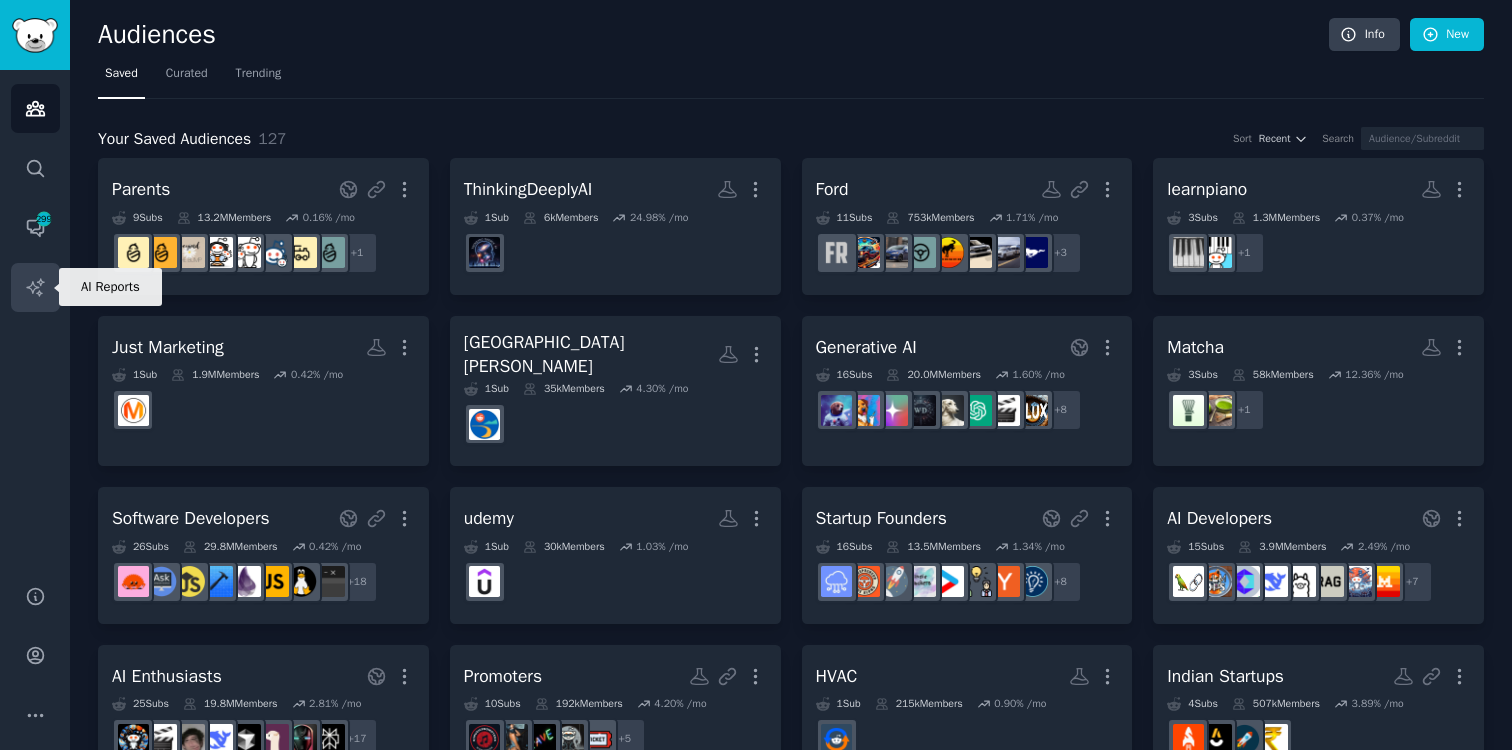 click 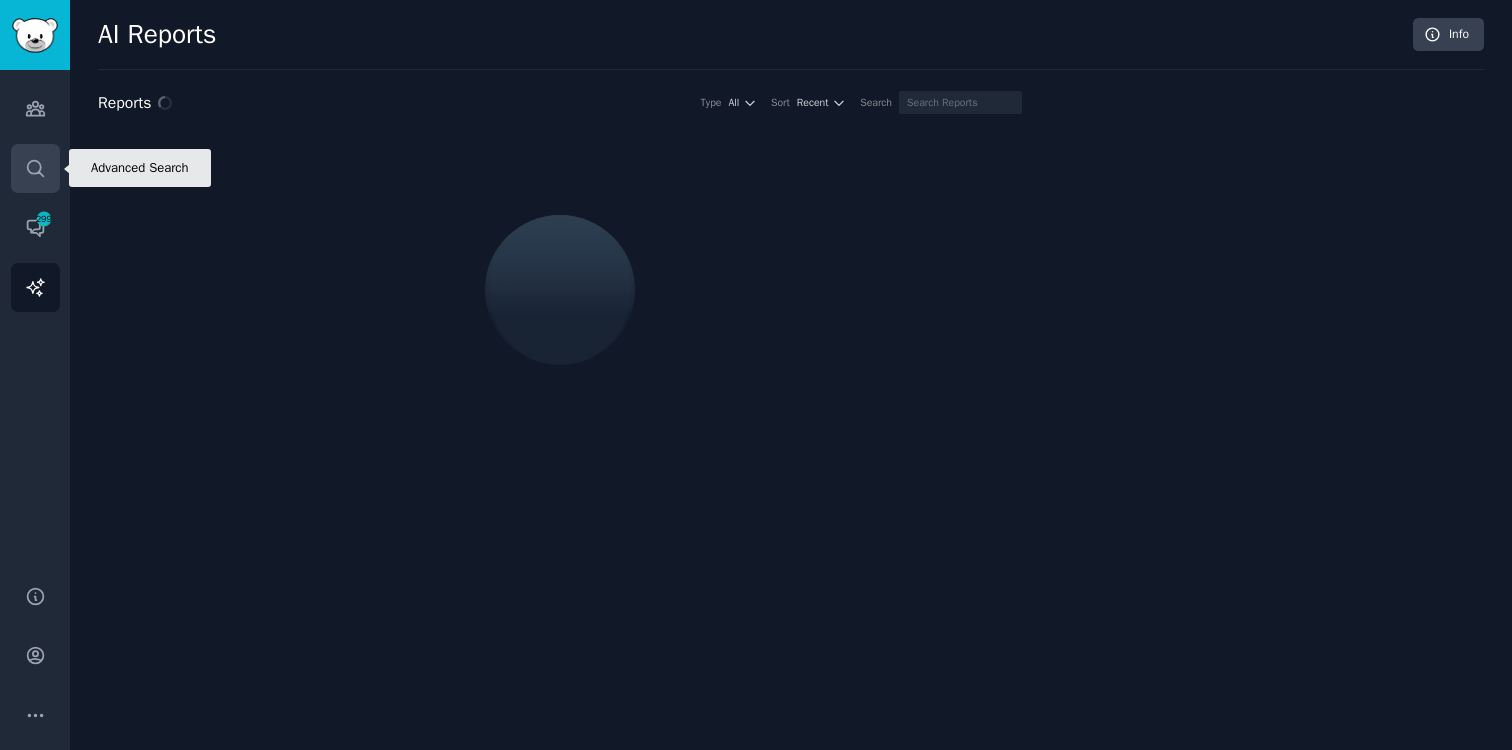 click on "Search" at bounding box center (35, 168) 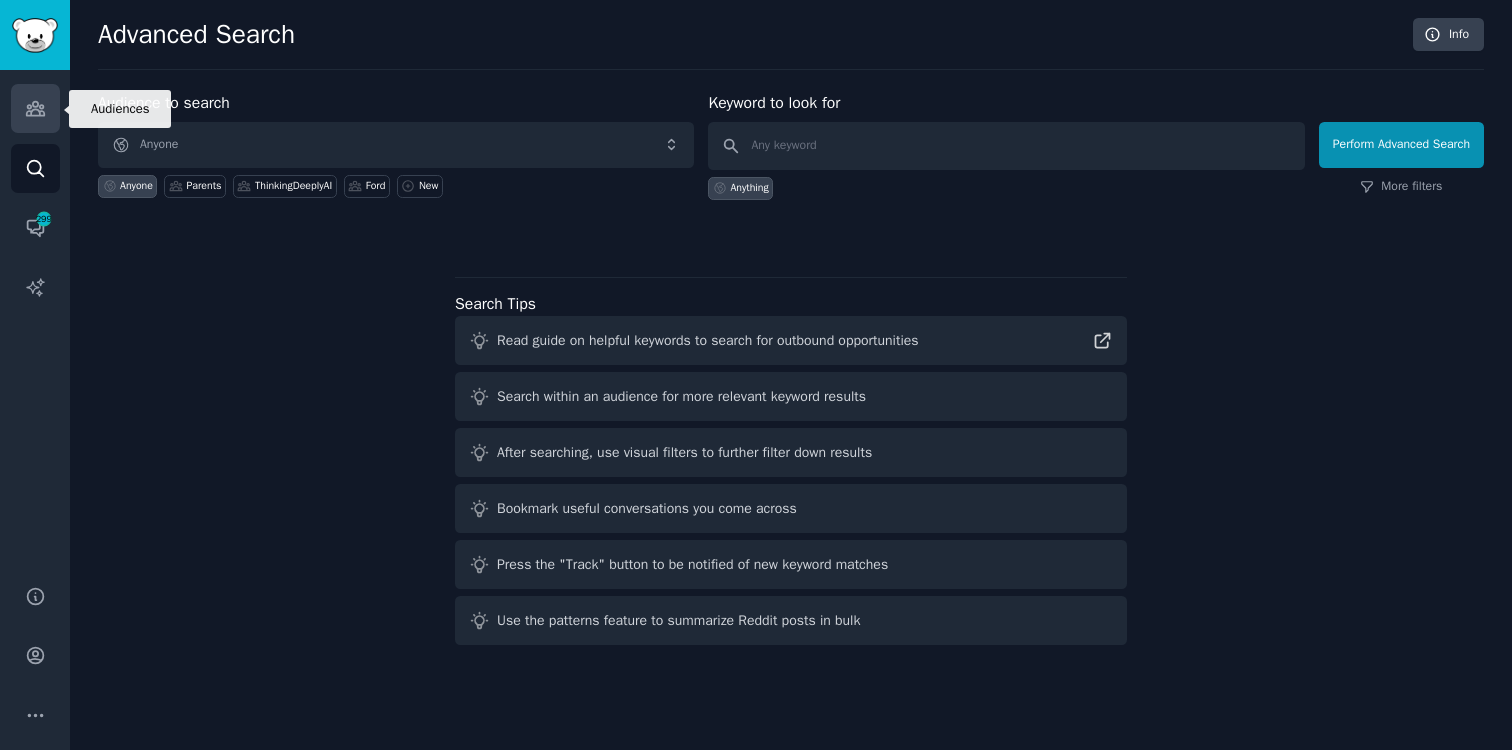 click on "Audiences" at bounding box center (35, 108) 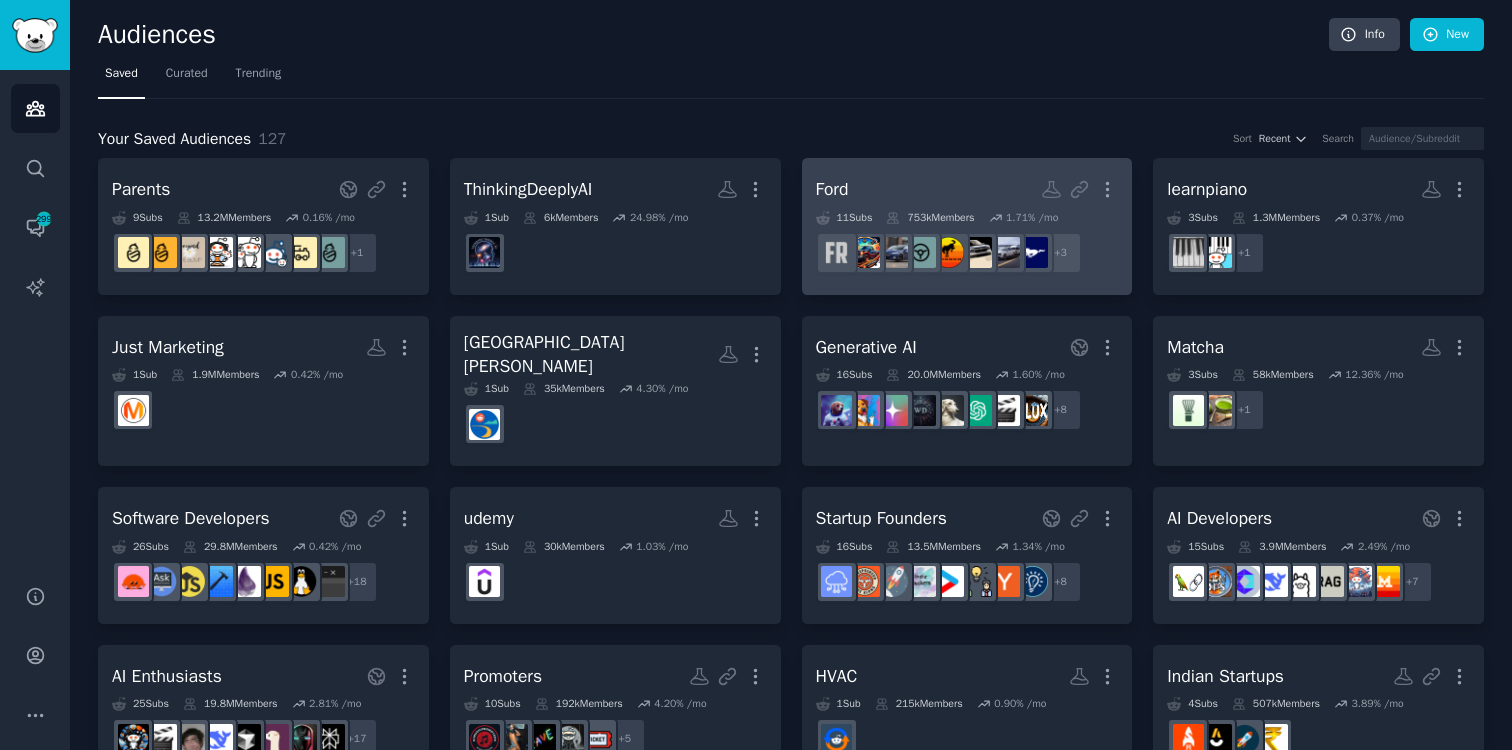 click on "Ford" at bounding box center (832, 189) 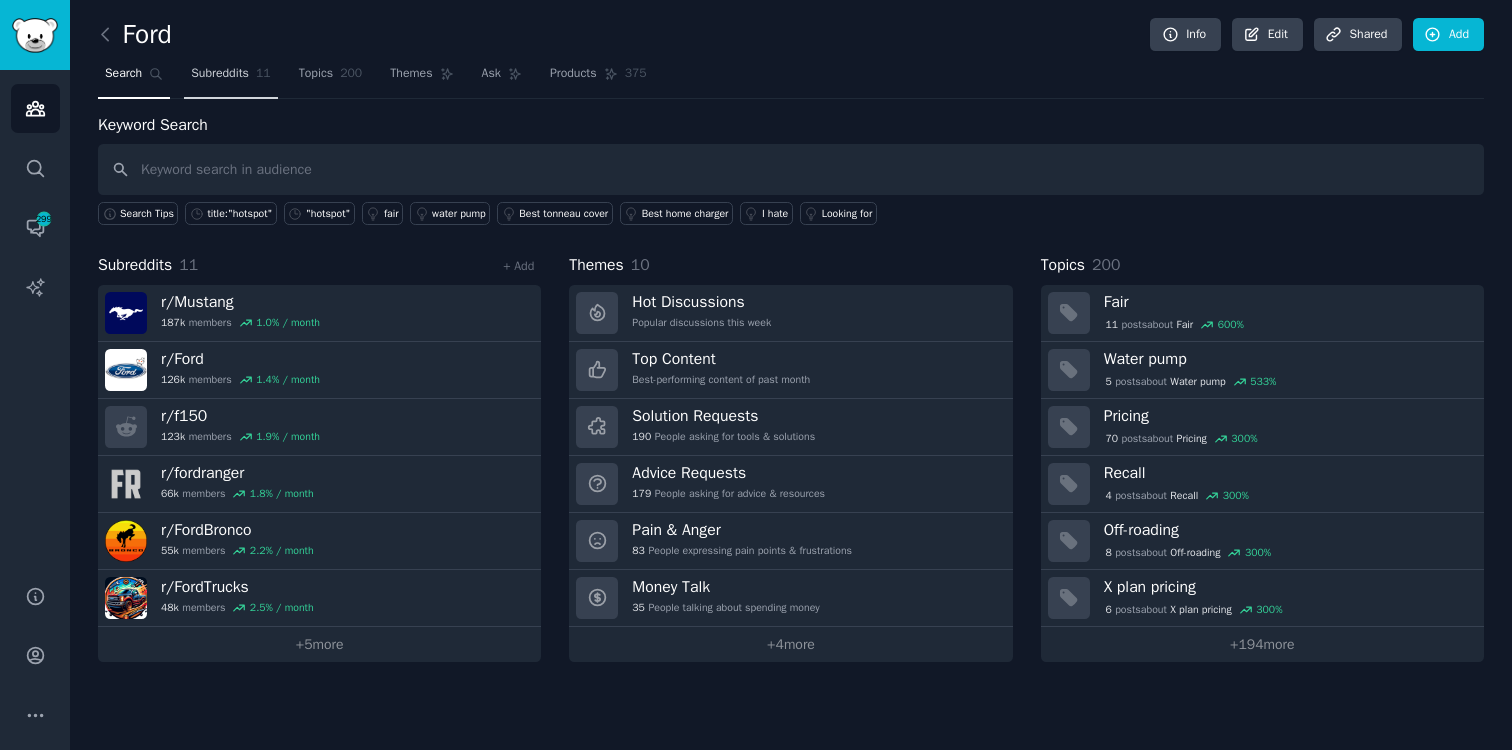 click on "Subreddits 11" at bounding box center [230, 78] 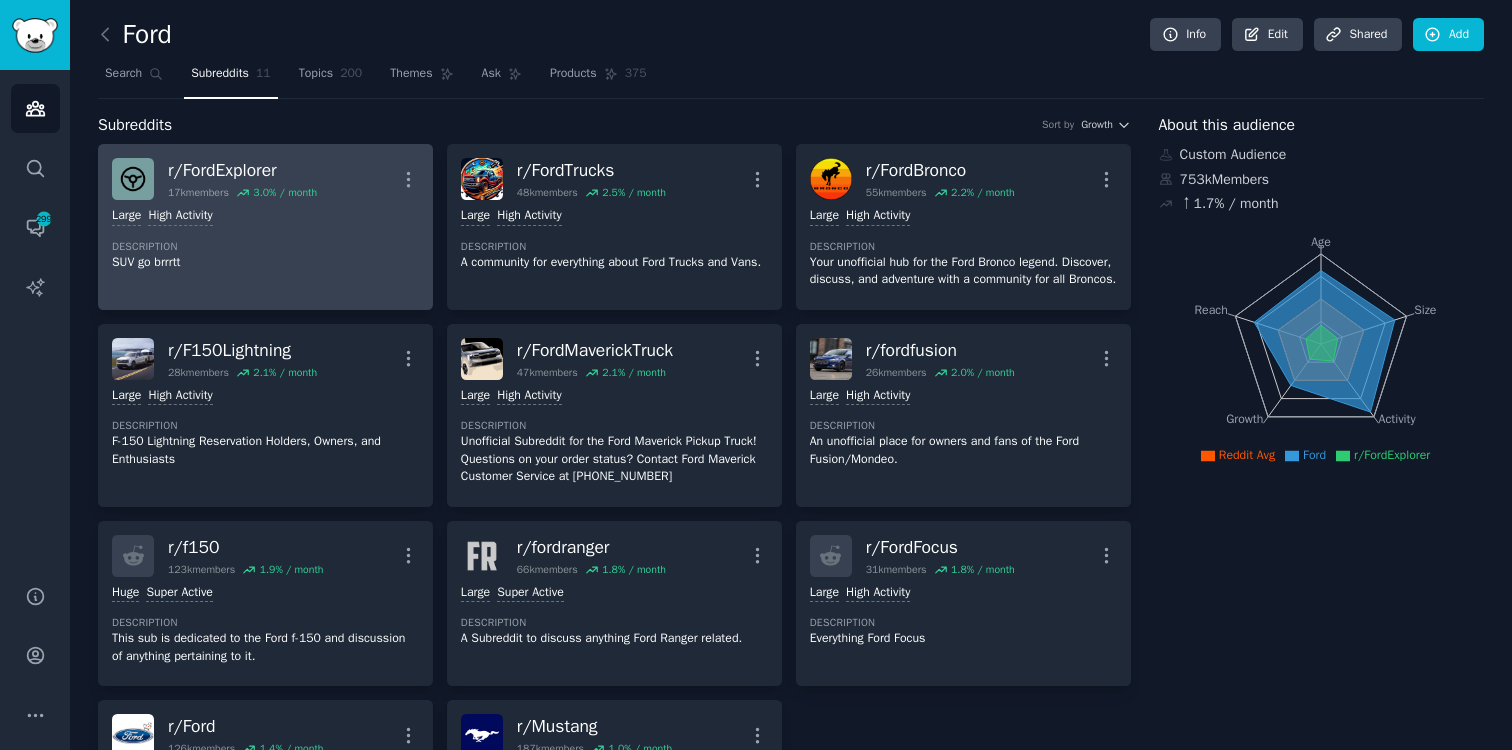 click on "r/ FordExplorer 17k  members 3.0 % / month More" at bounding box center [265, 179] 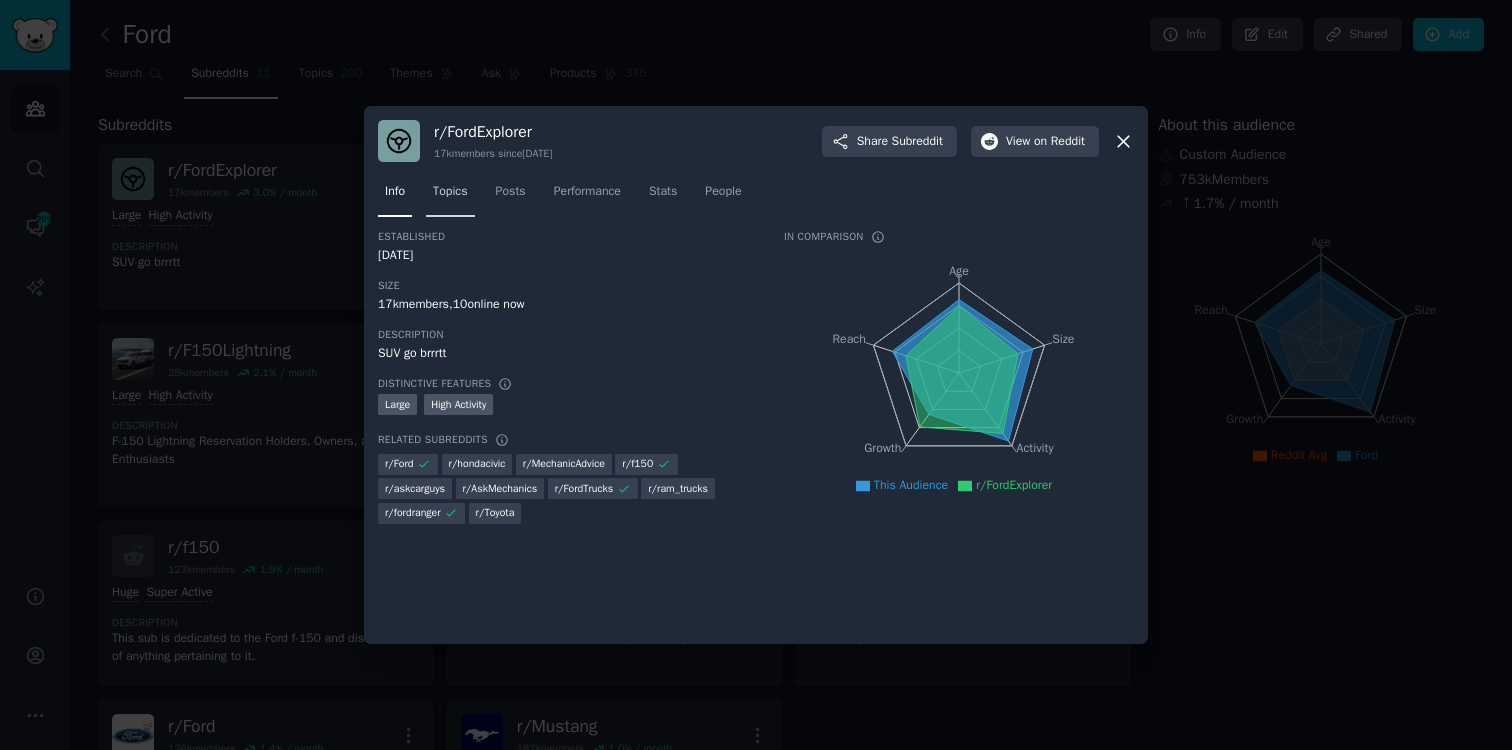 click on "Topics" at bounding box center [450, 192] 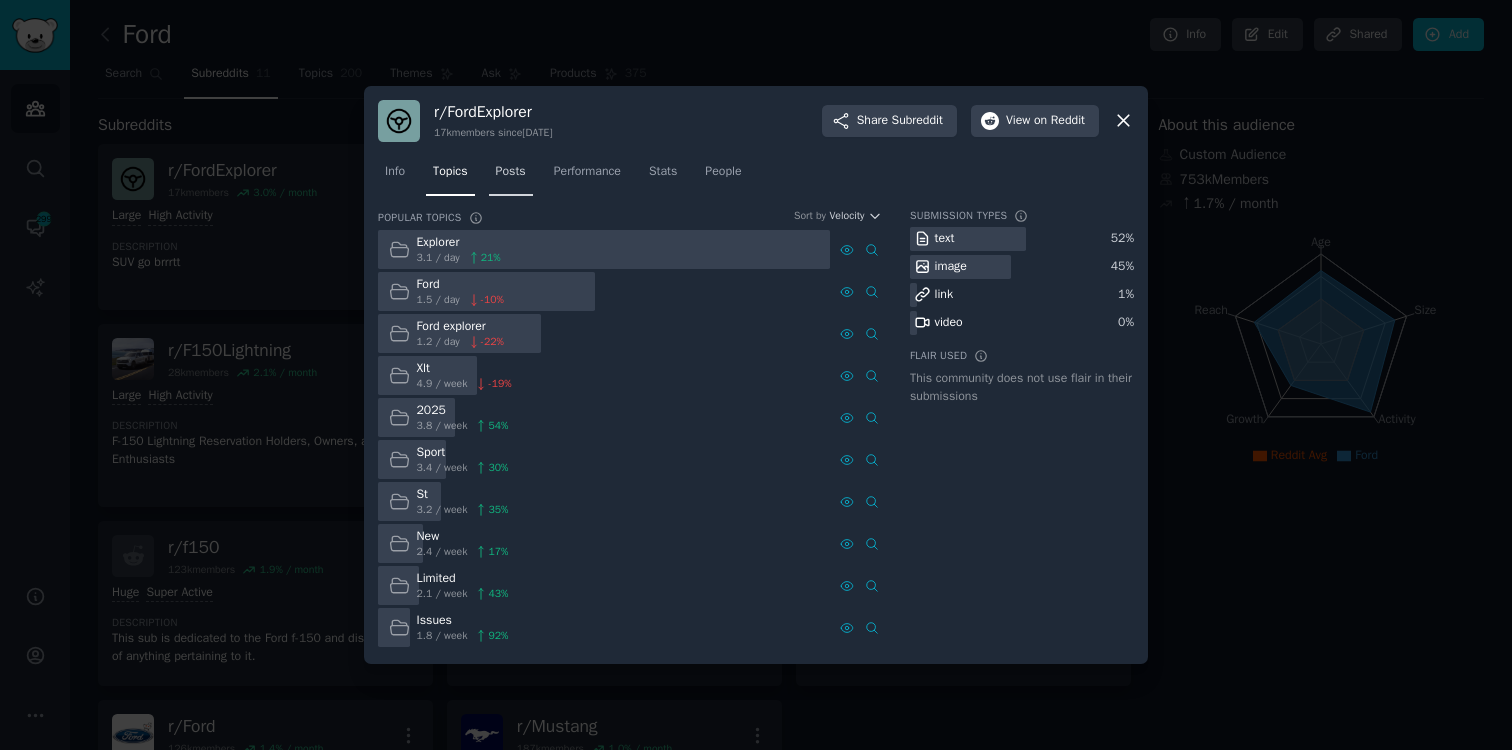 click on "Posts" at bounding box center (511, 176) 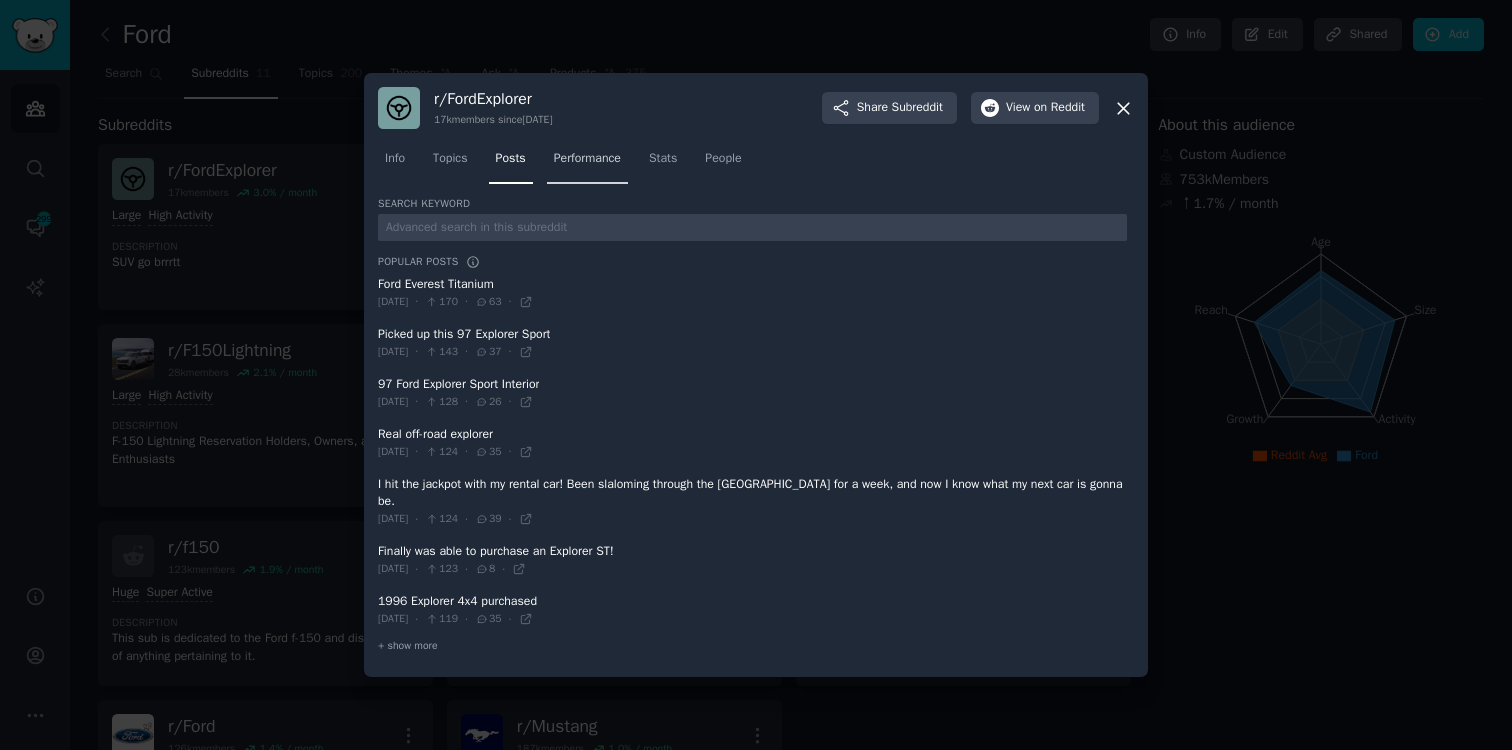 click on "Performance" at bounding box center [587, 159] 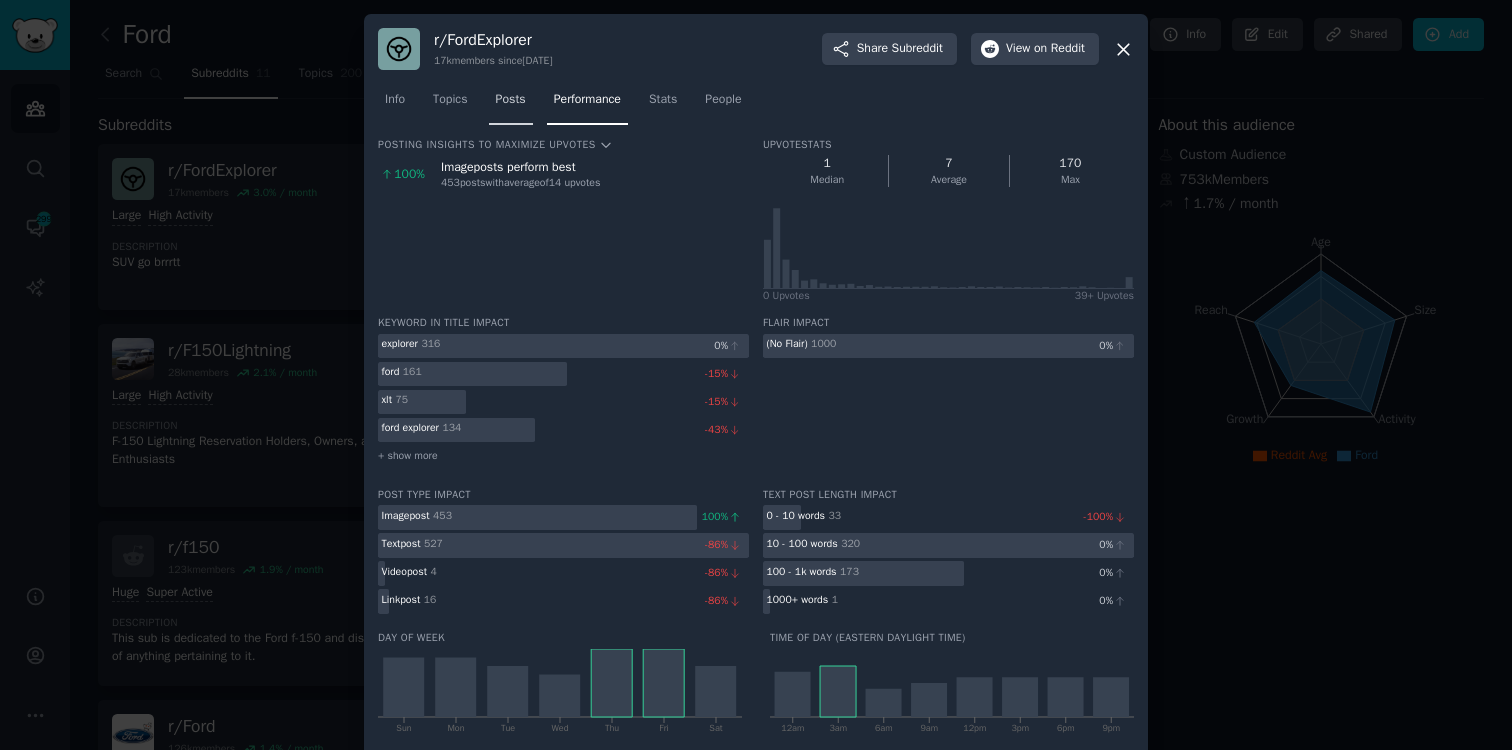 click on "Posts" at bounding box center [511, 100] 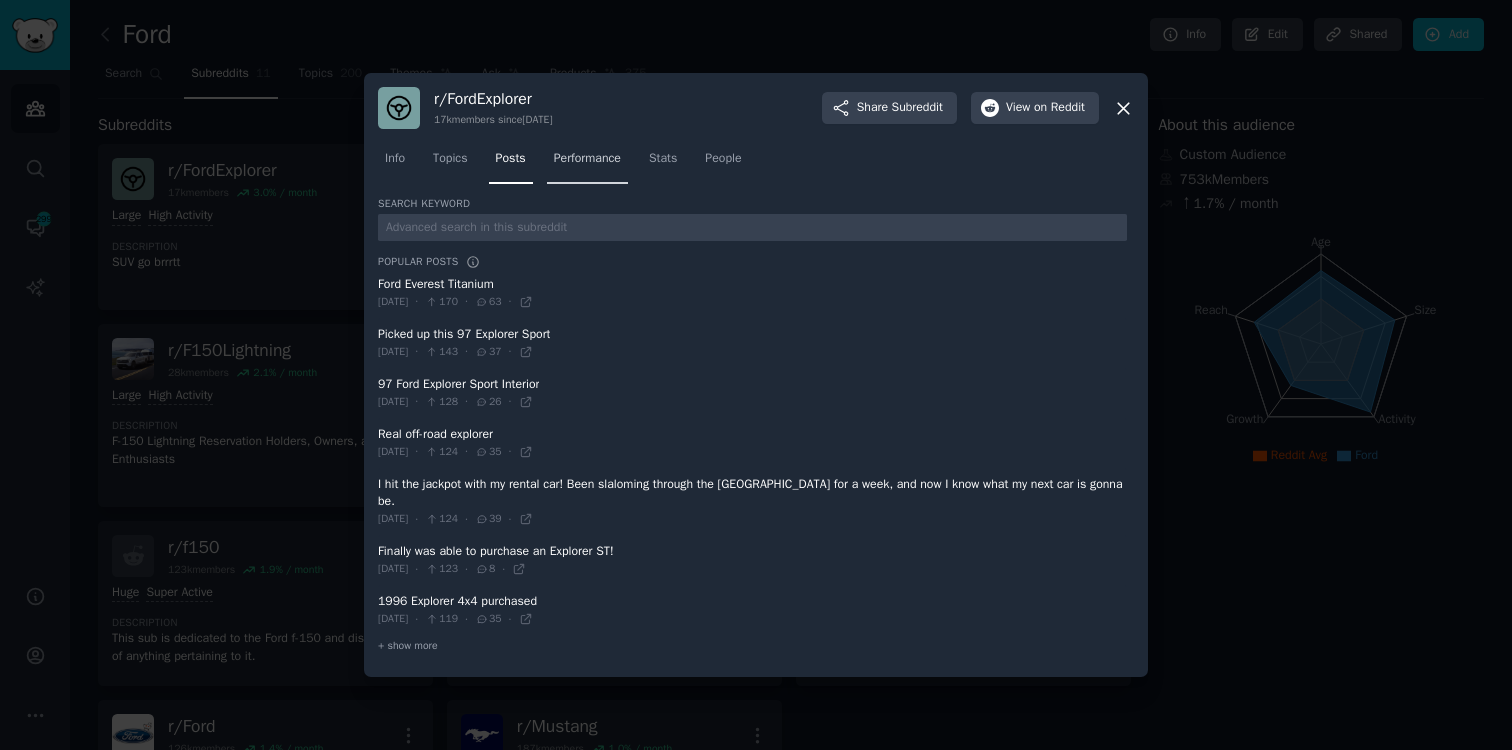 click on "Performance" at bounding box center [587, 163] 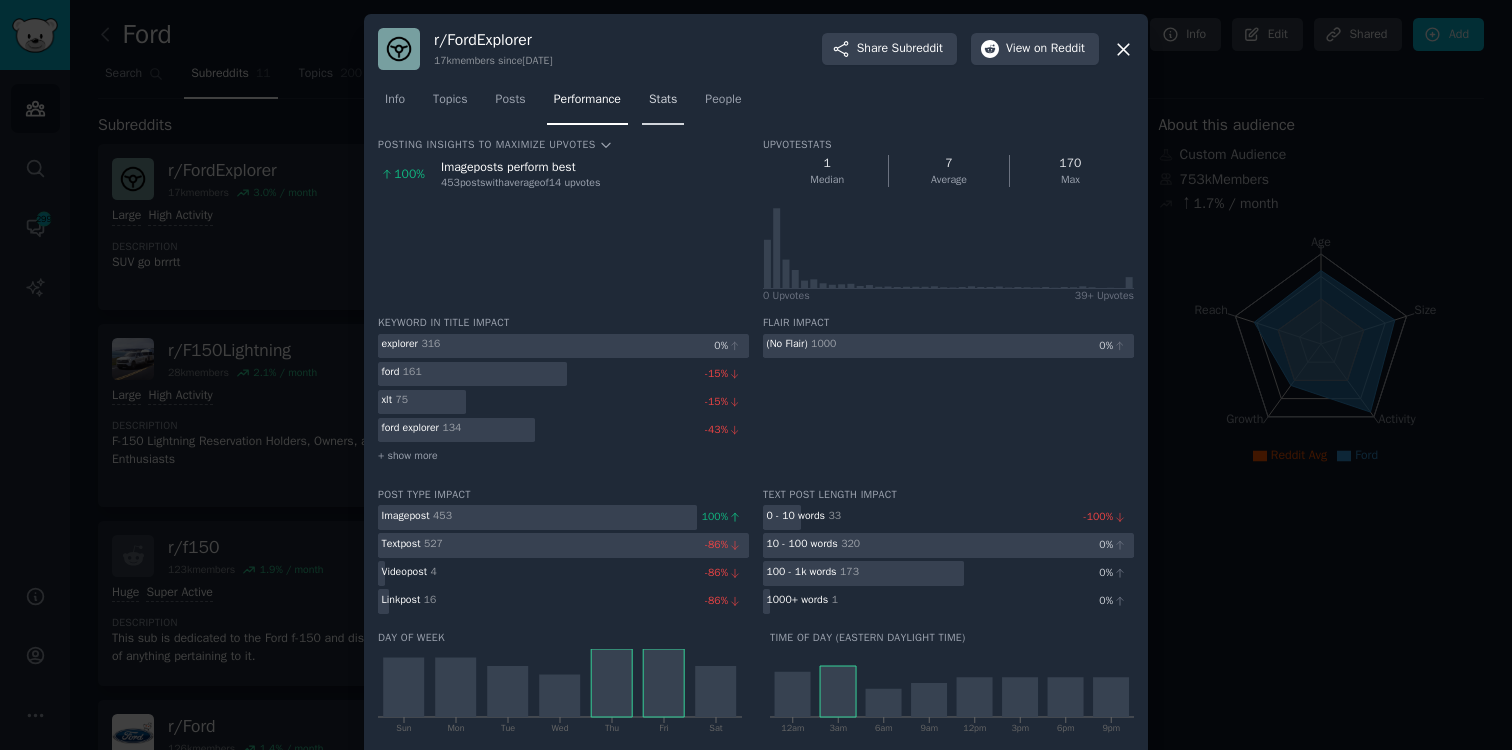 click on "Stats" at bounding box center (663, 100) 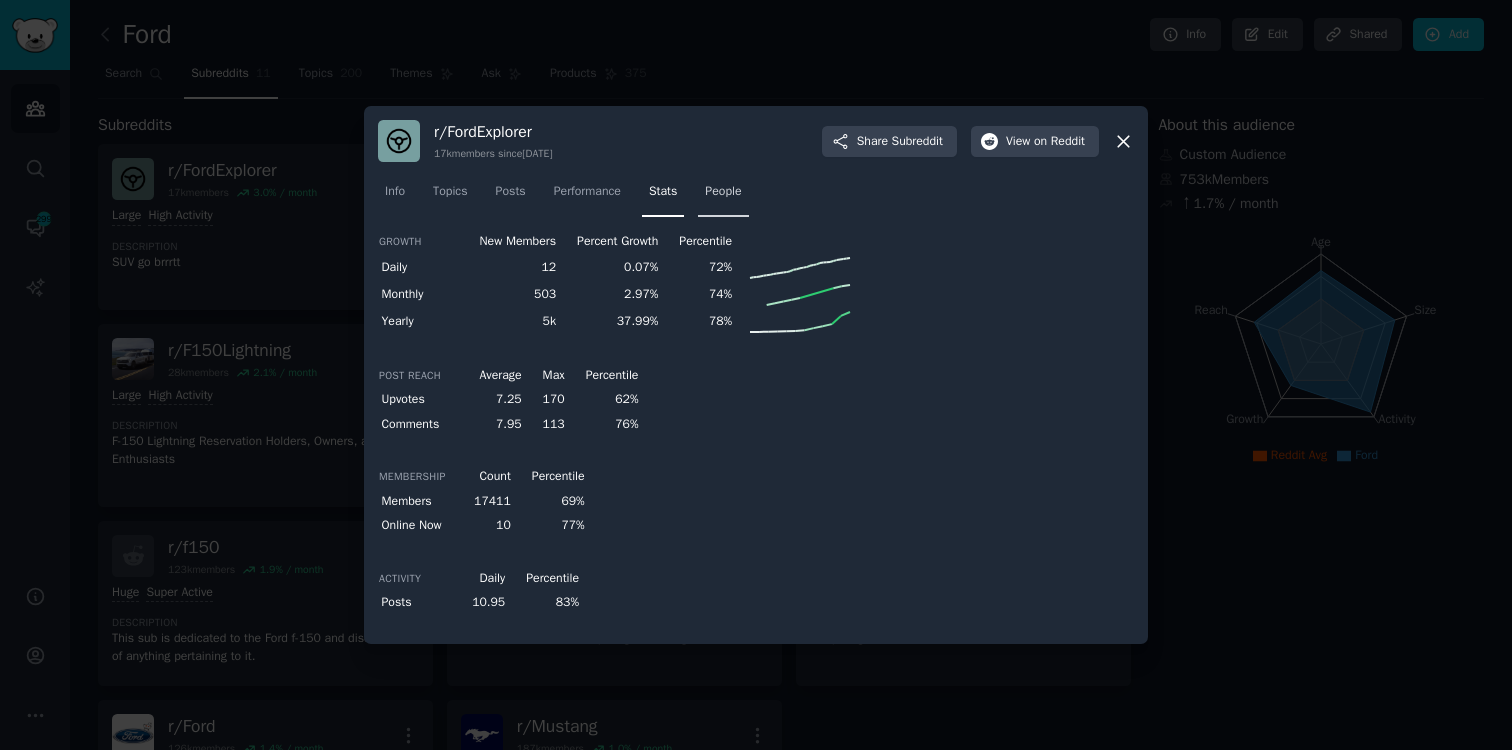 click on "People" at bounding box center (723, 192) 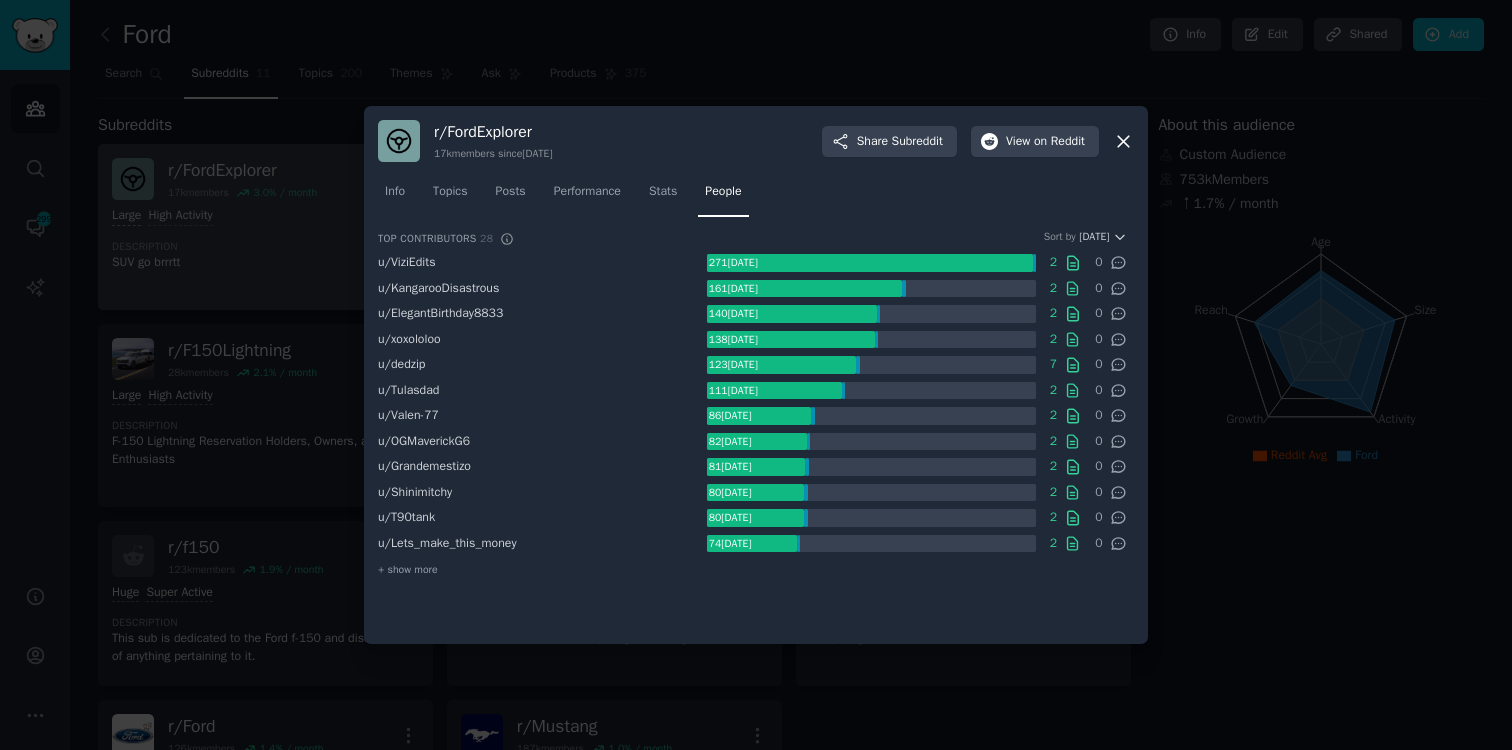 click at bounding box center [756, 375] 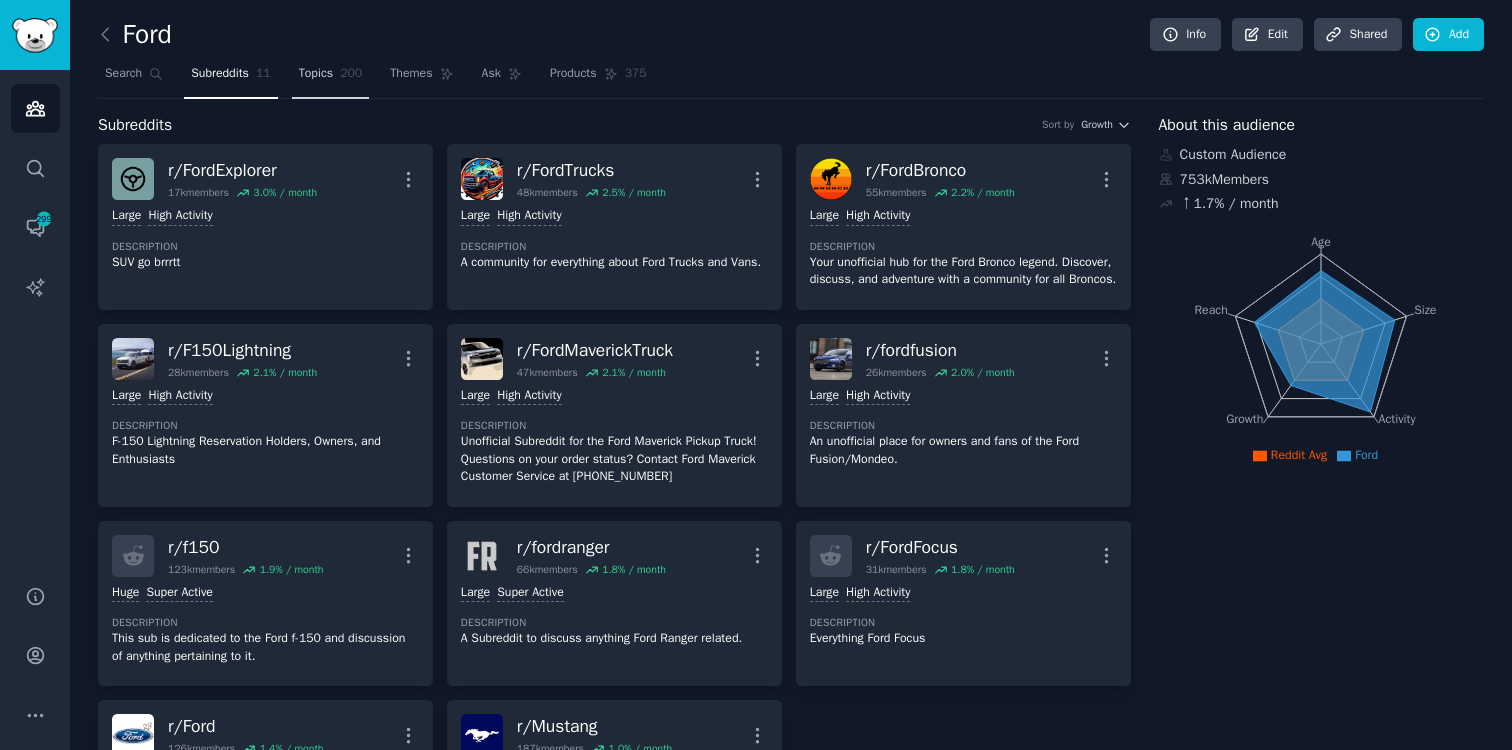 click on "200" 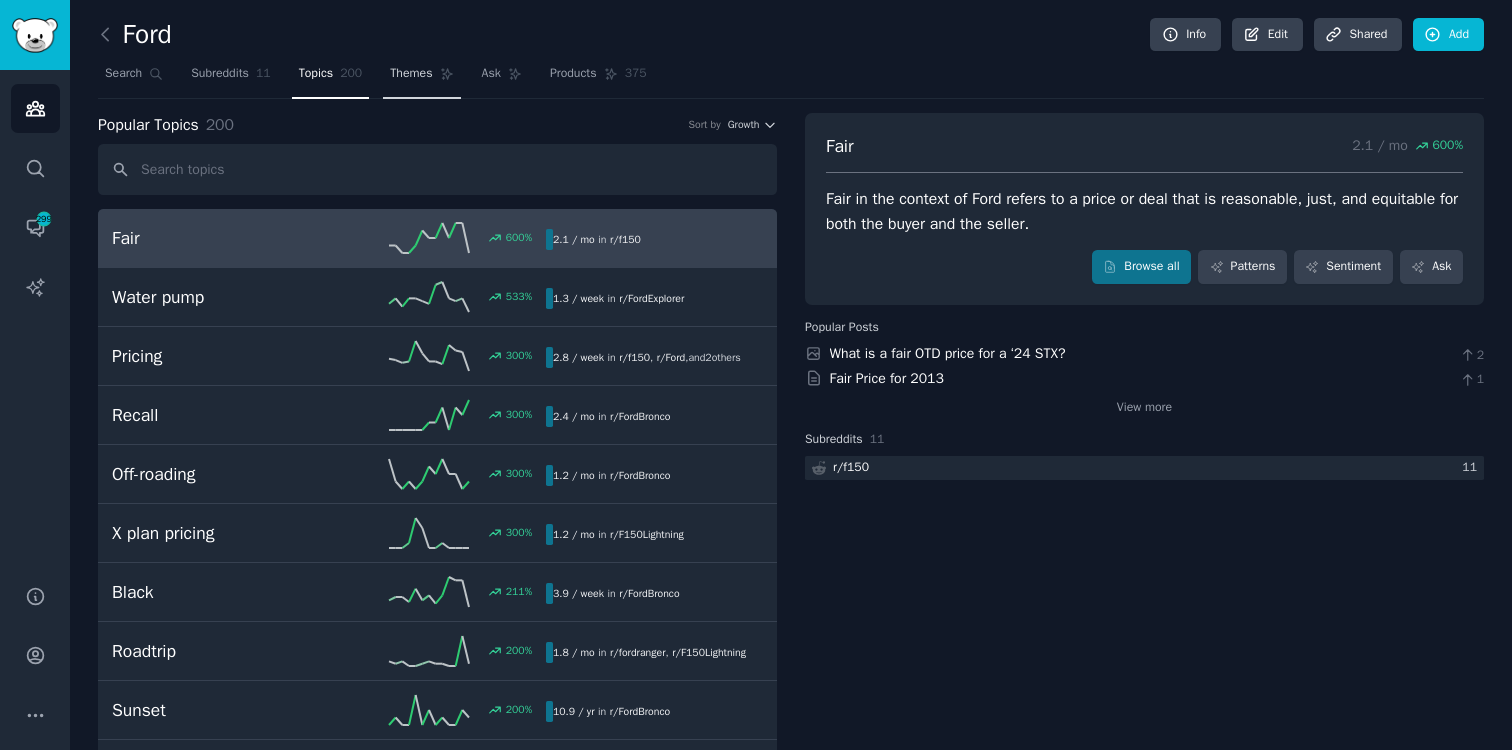 click on "Themes" at bounding box center (411, 74) 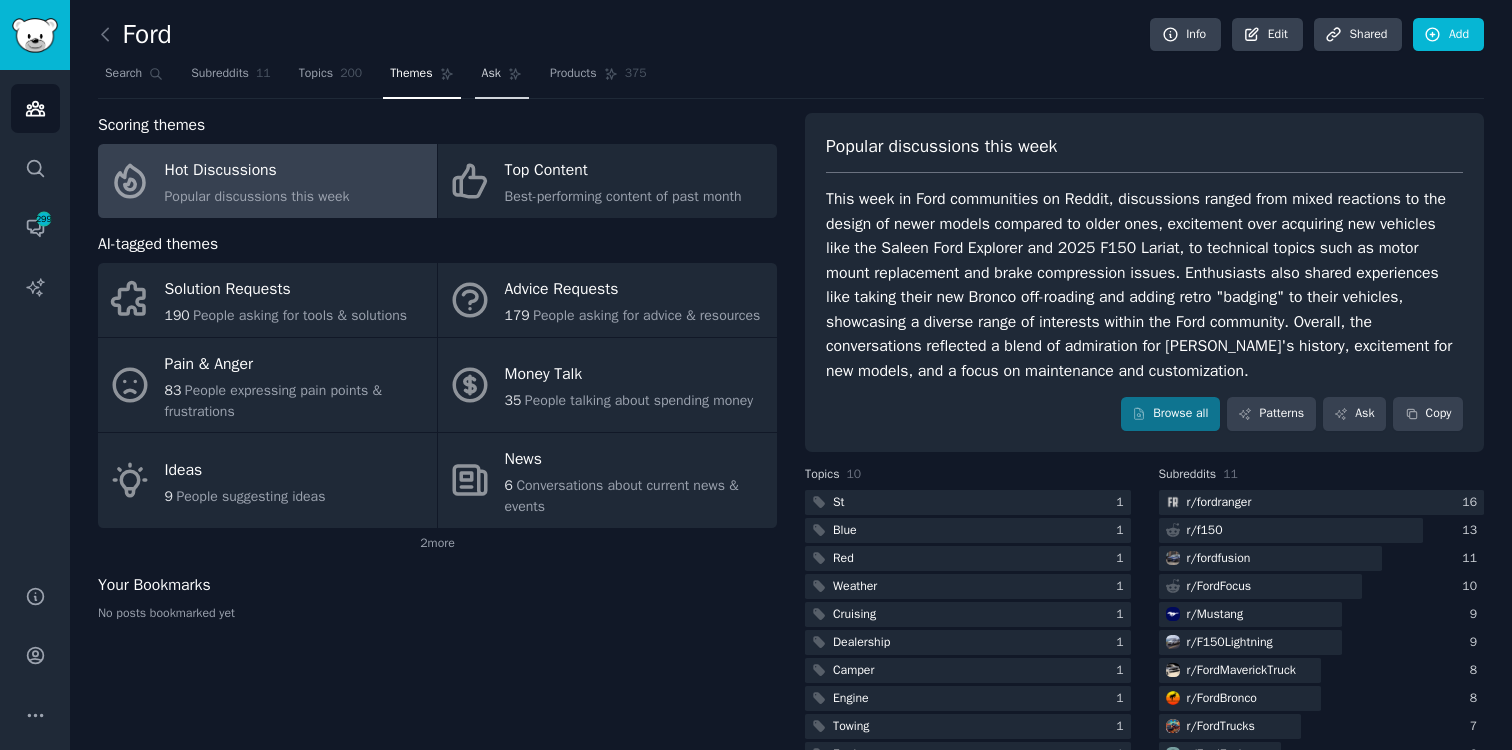 click on "Ask" at bounding box center (502, 78) 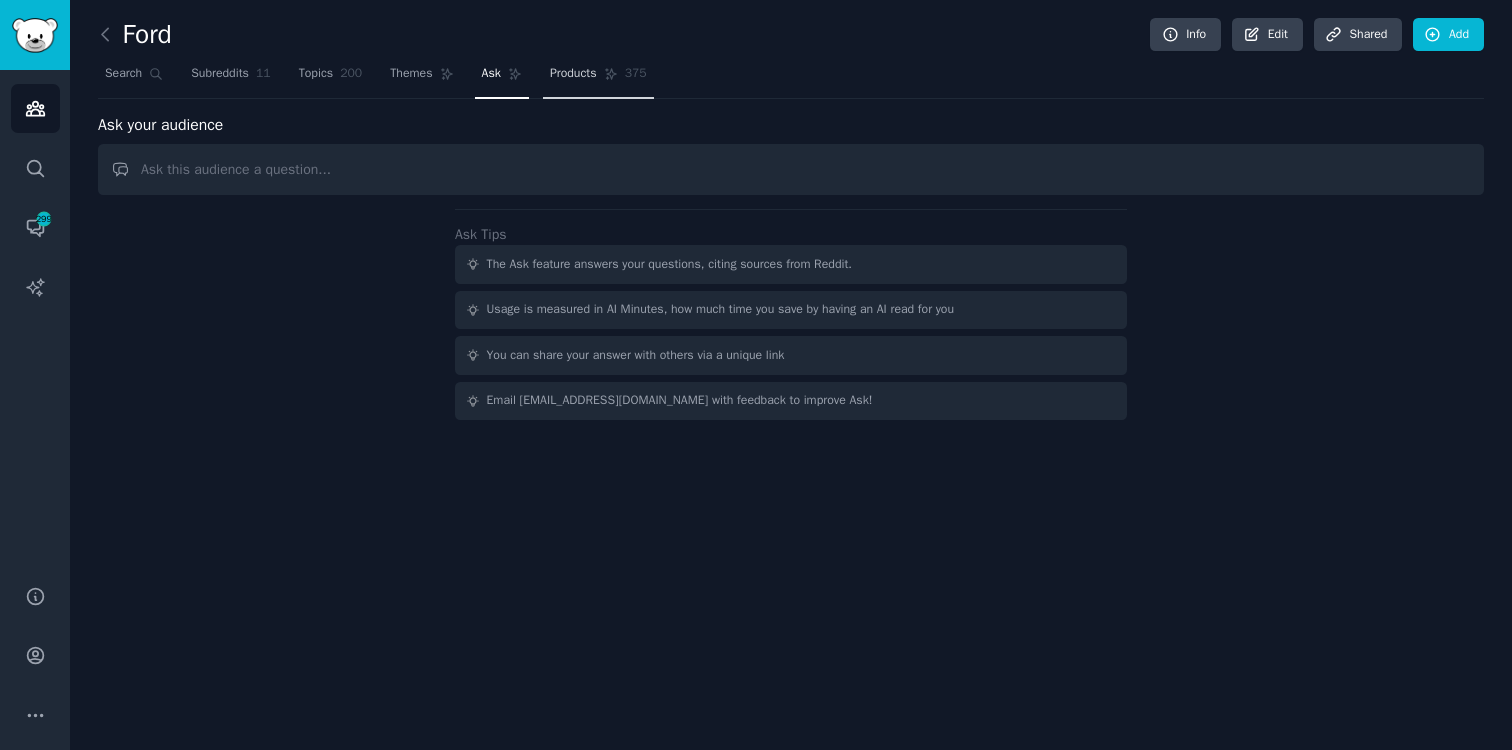 click on "Products" at bounding box center (573, 74) 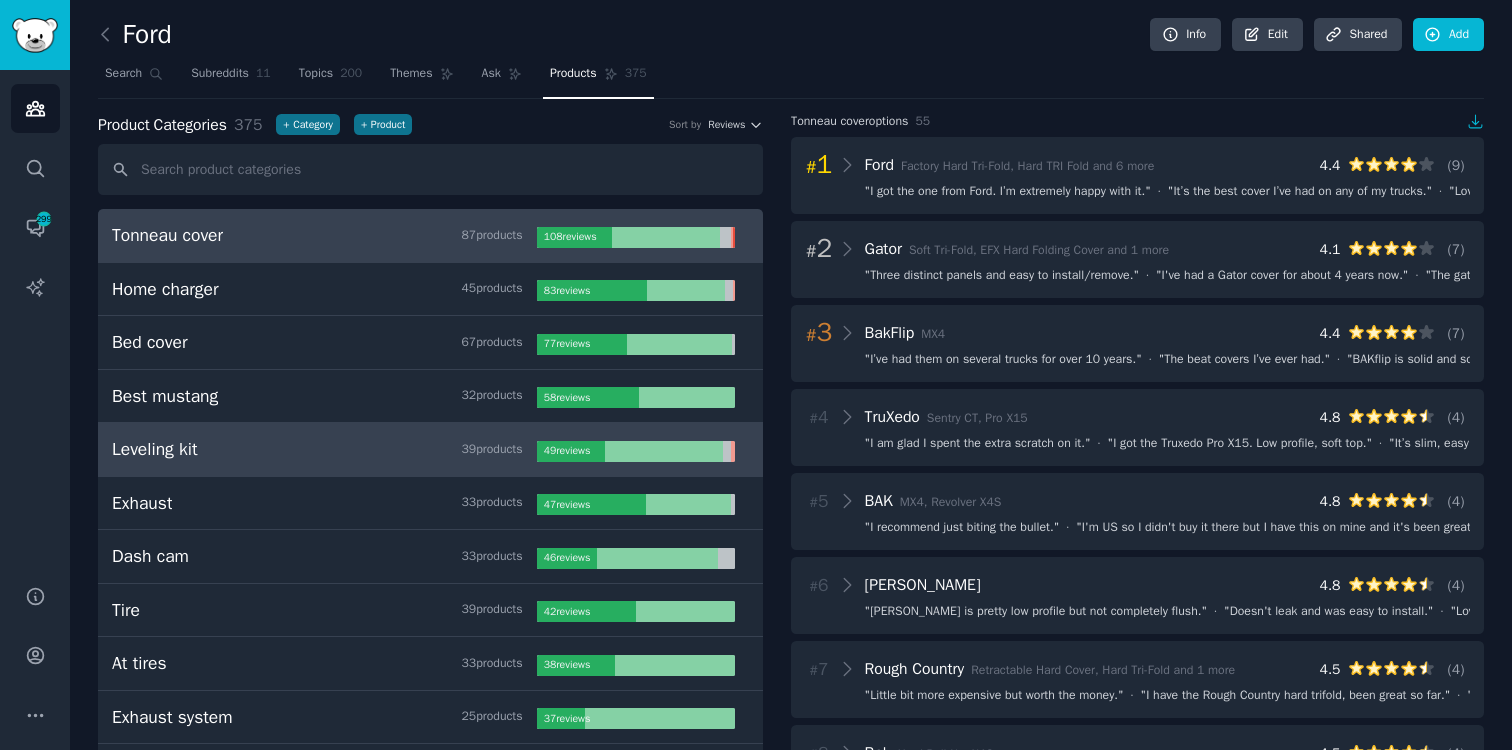 click on "Leveling kit 39  product s" at bounding box center [324, 449] 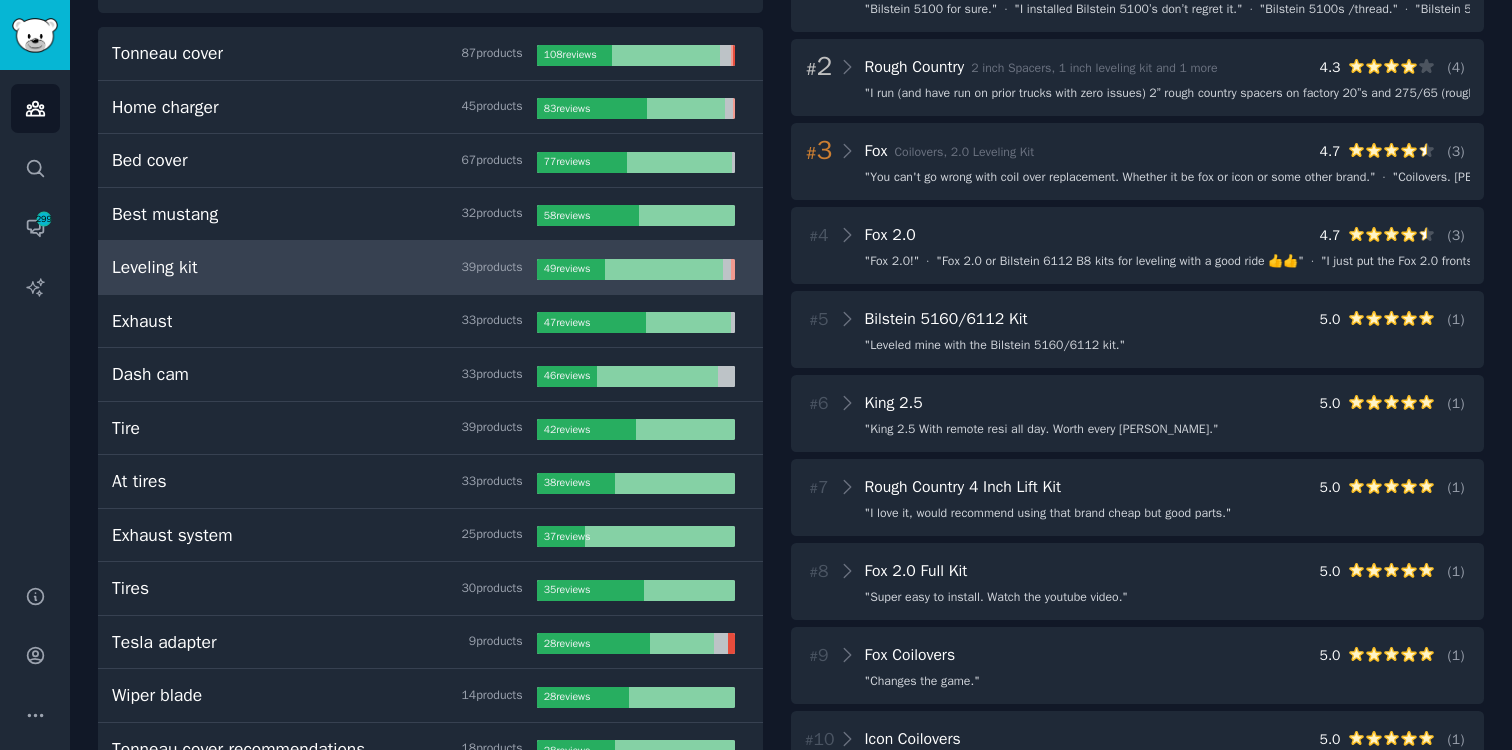 scroll, scrollTop: 174, scrollLeft: 0, axis: vertical 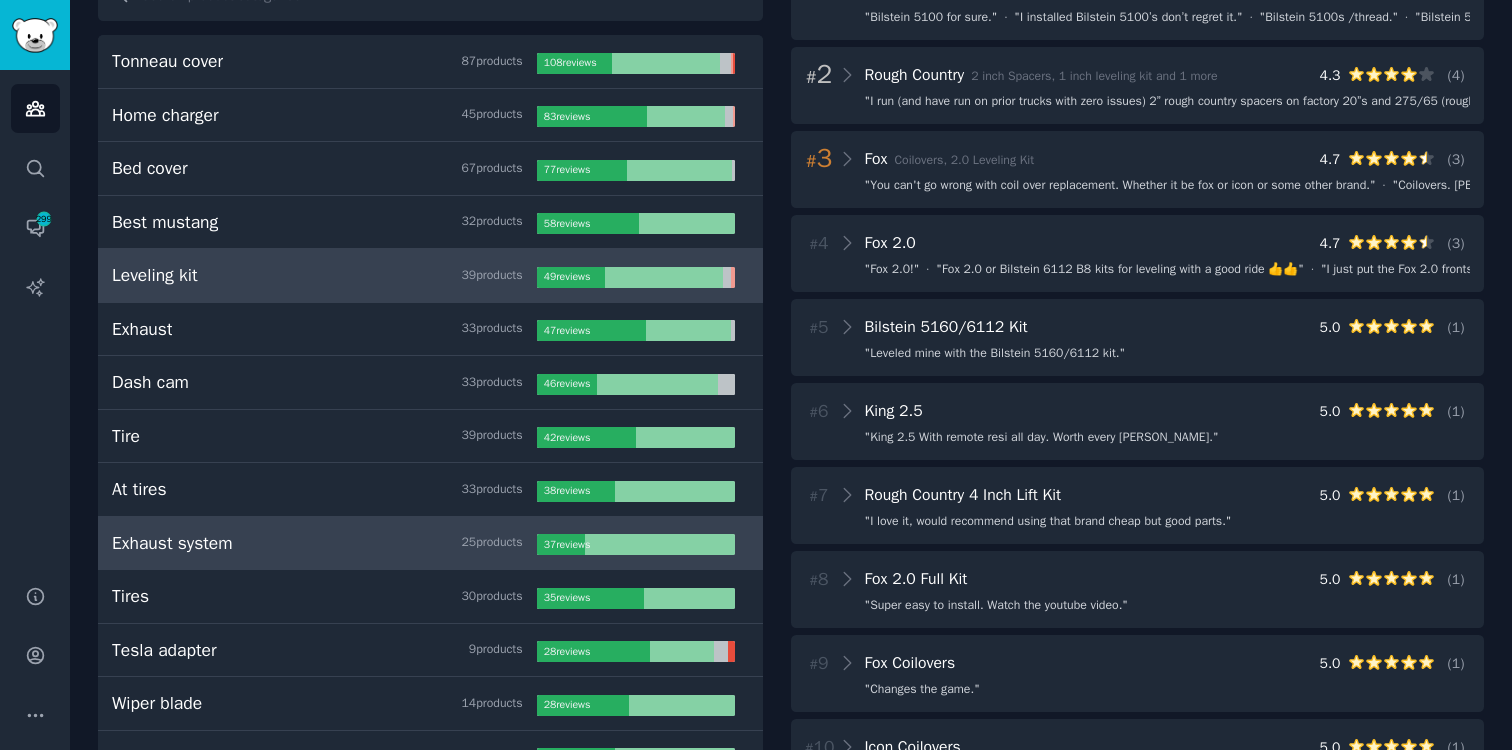 click on "Exhaust system 25  product s" at bounding box center (324, 543) 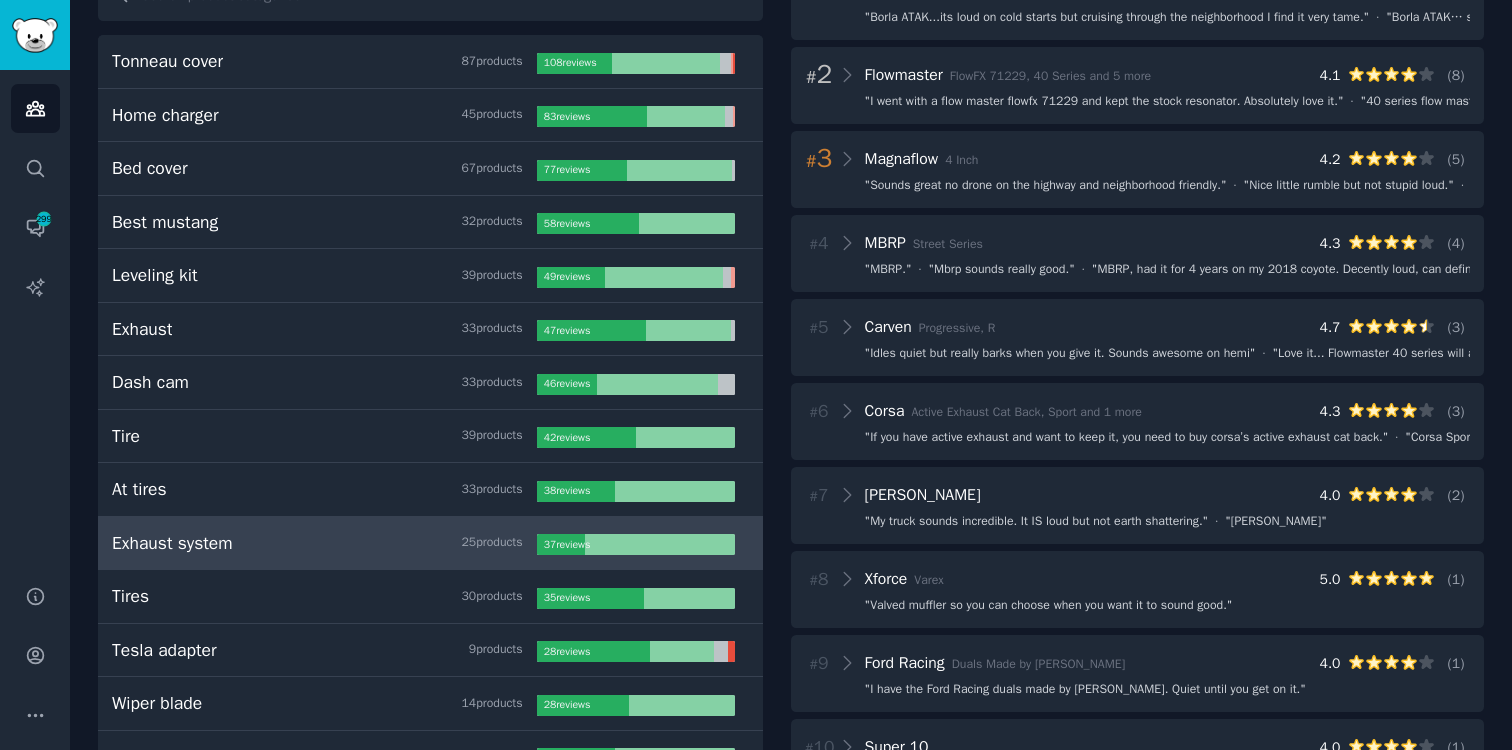 scroll, scrollTop: 0, scrollLeft: 0, axis: both 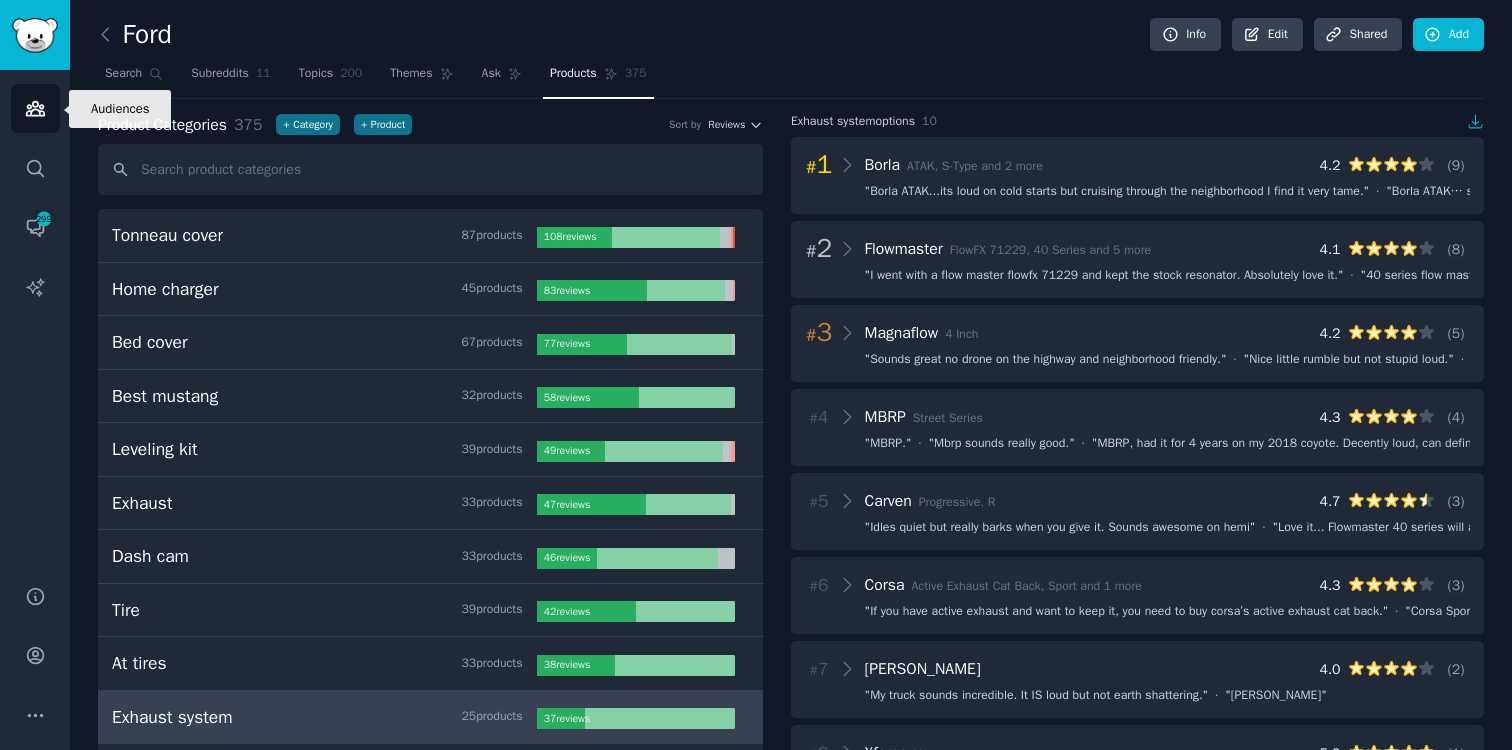 click 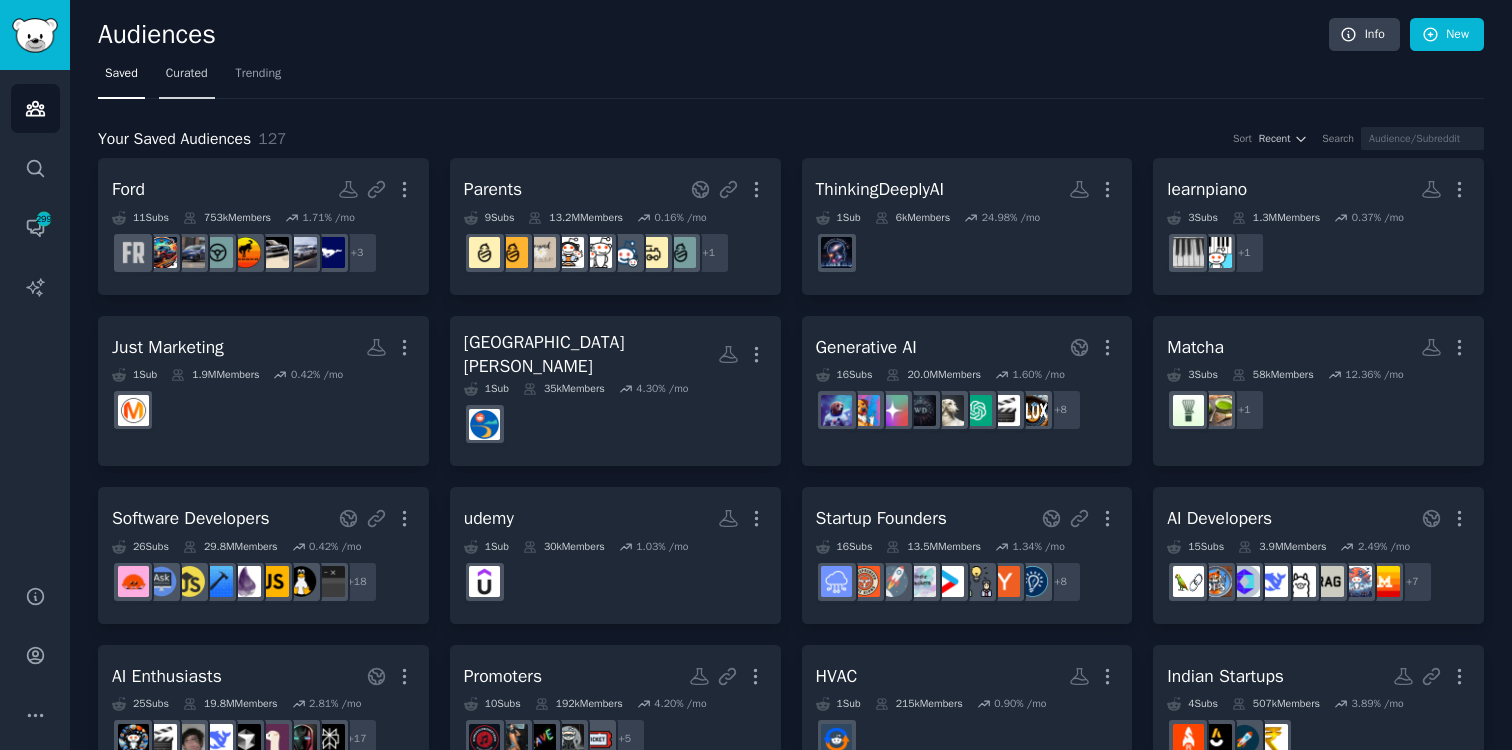click on "Curated" at bounding box center [187, 74] 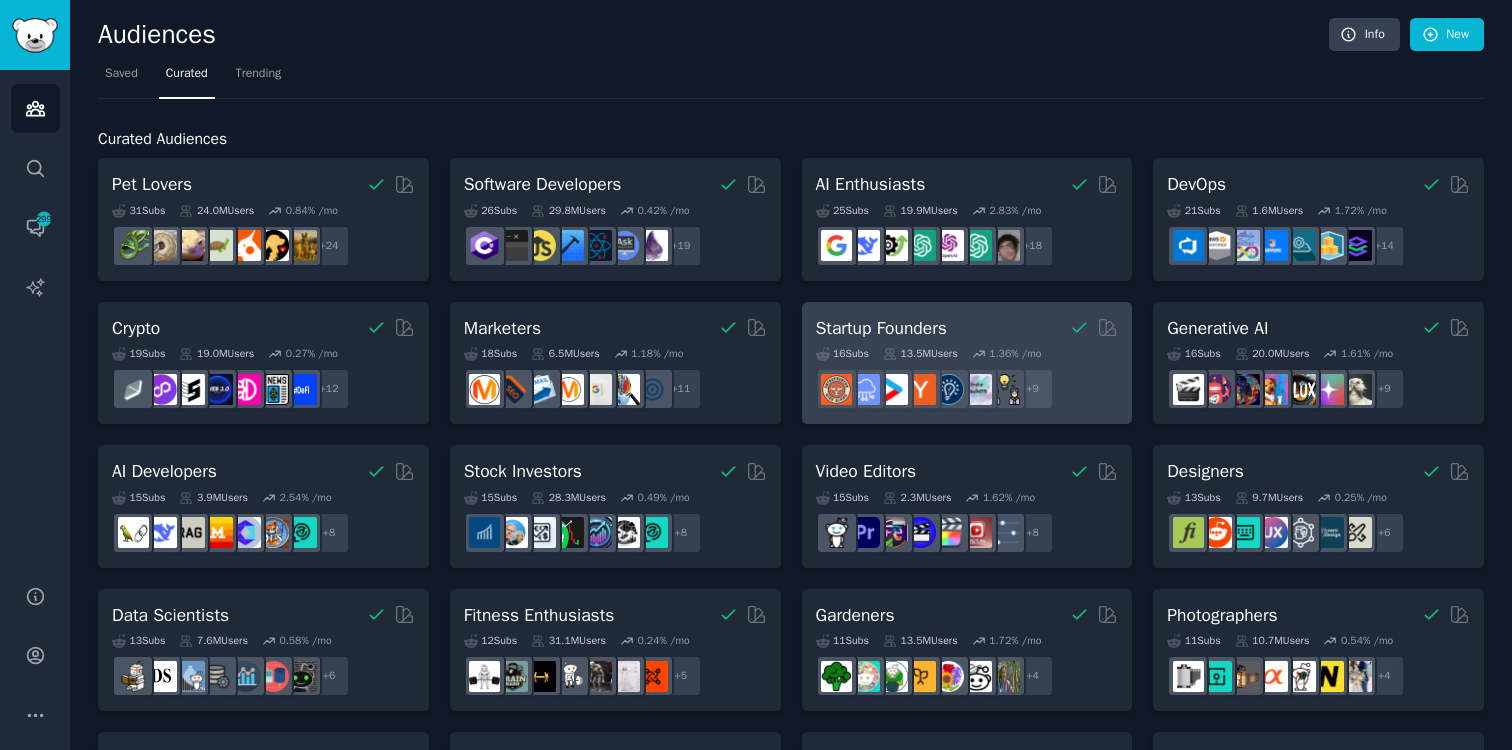 click on "Startup Founders" at bounding box center (881, 328) 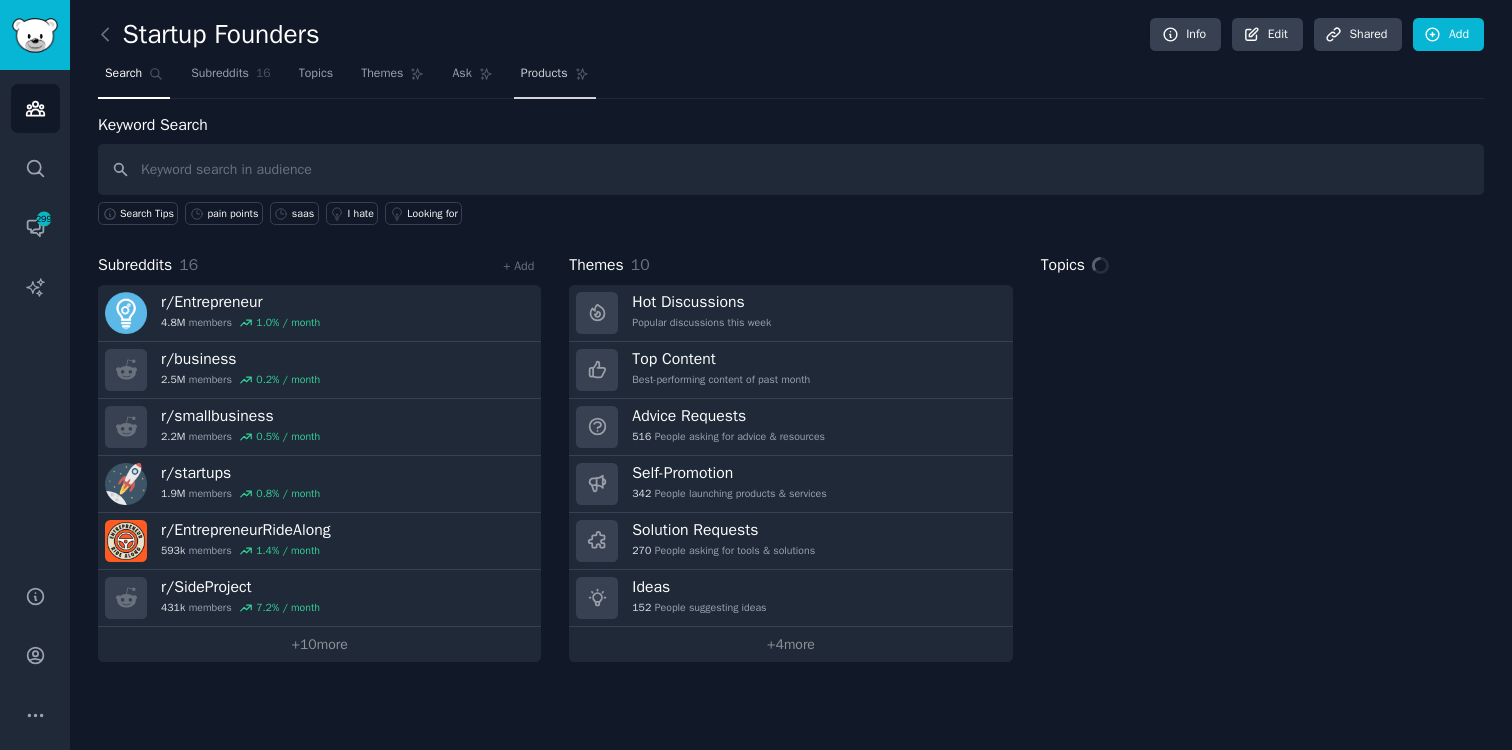 click on "Products" at bounding box center [544, 74] 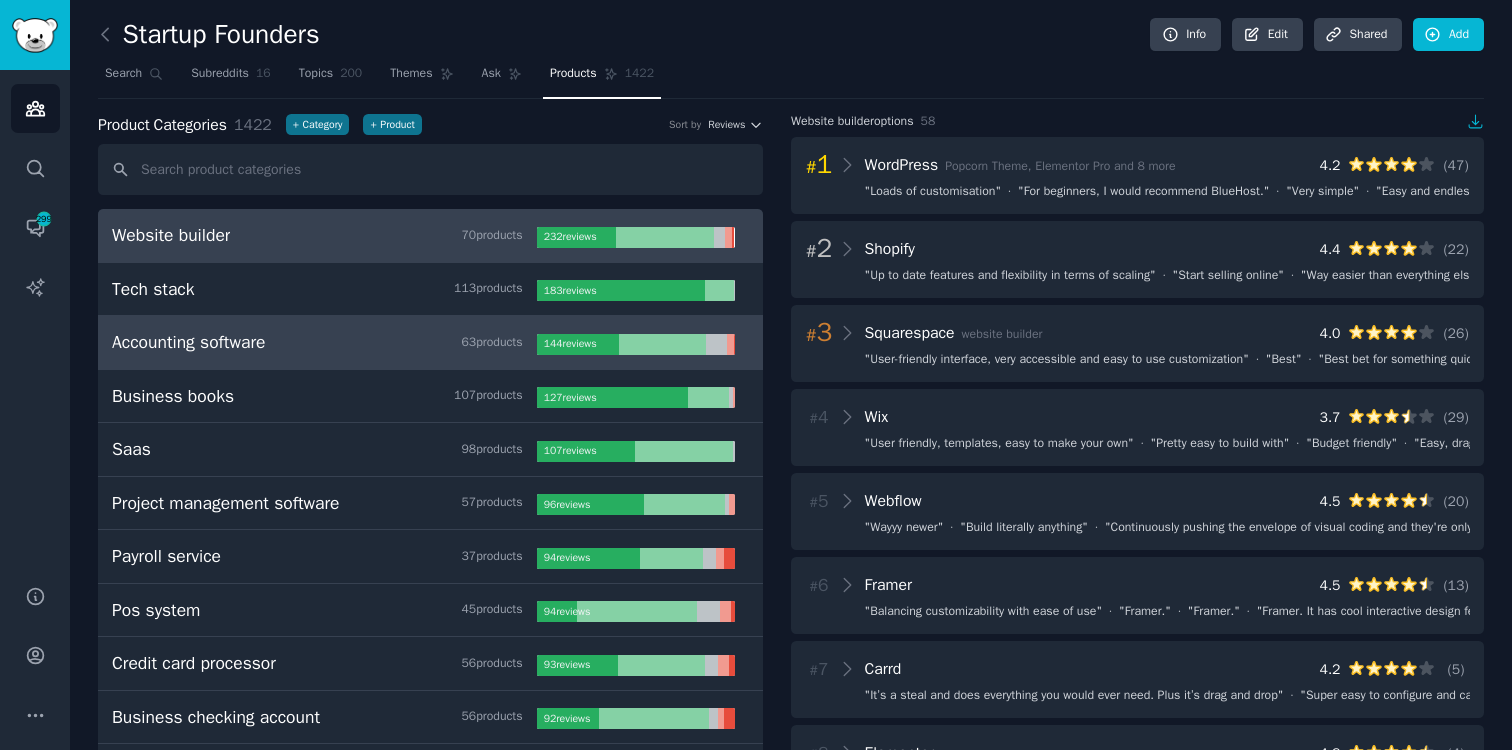 click on "Accounting software 63  product s 144  review s" at bounding box center [430, 343] 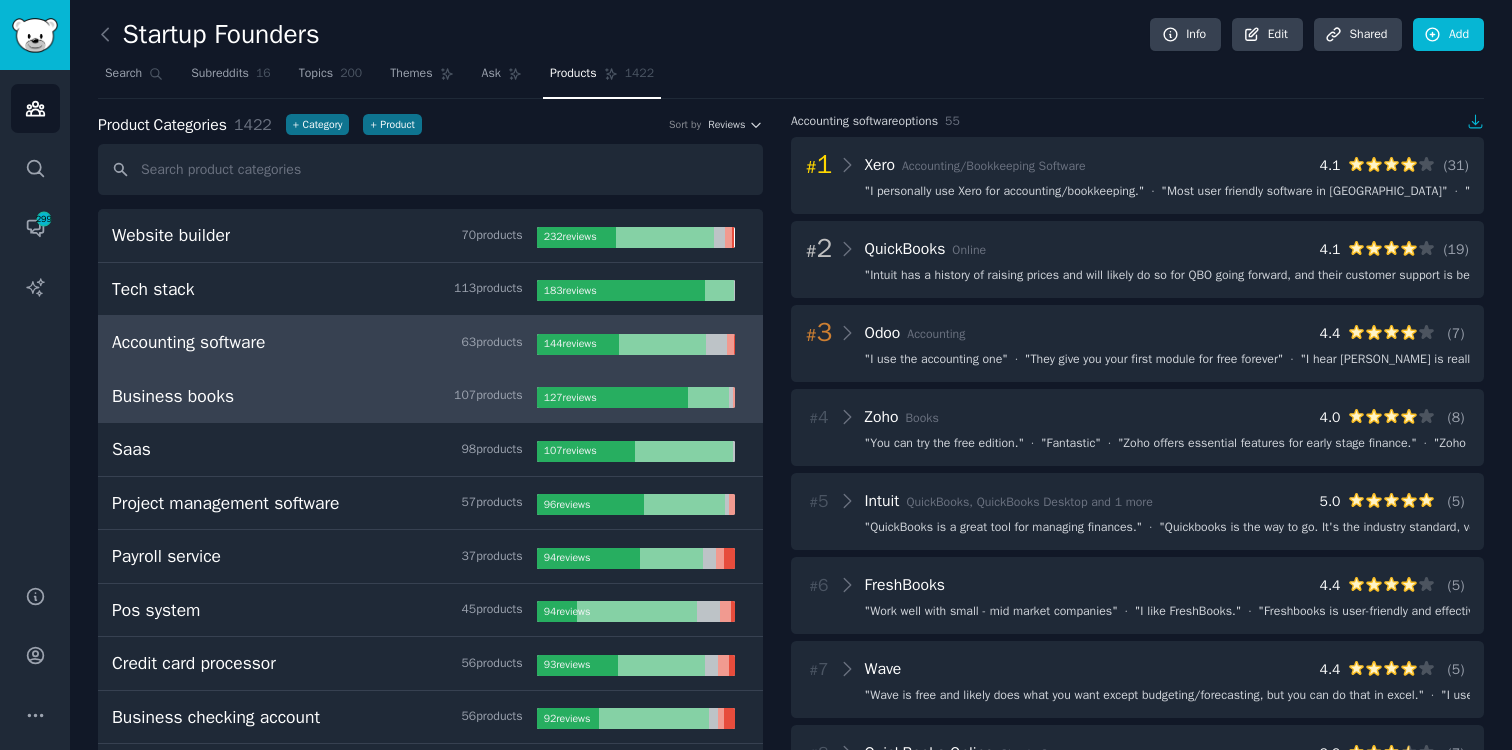 click on "Business books 107  product s" at bounding box center [324, 396] 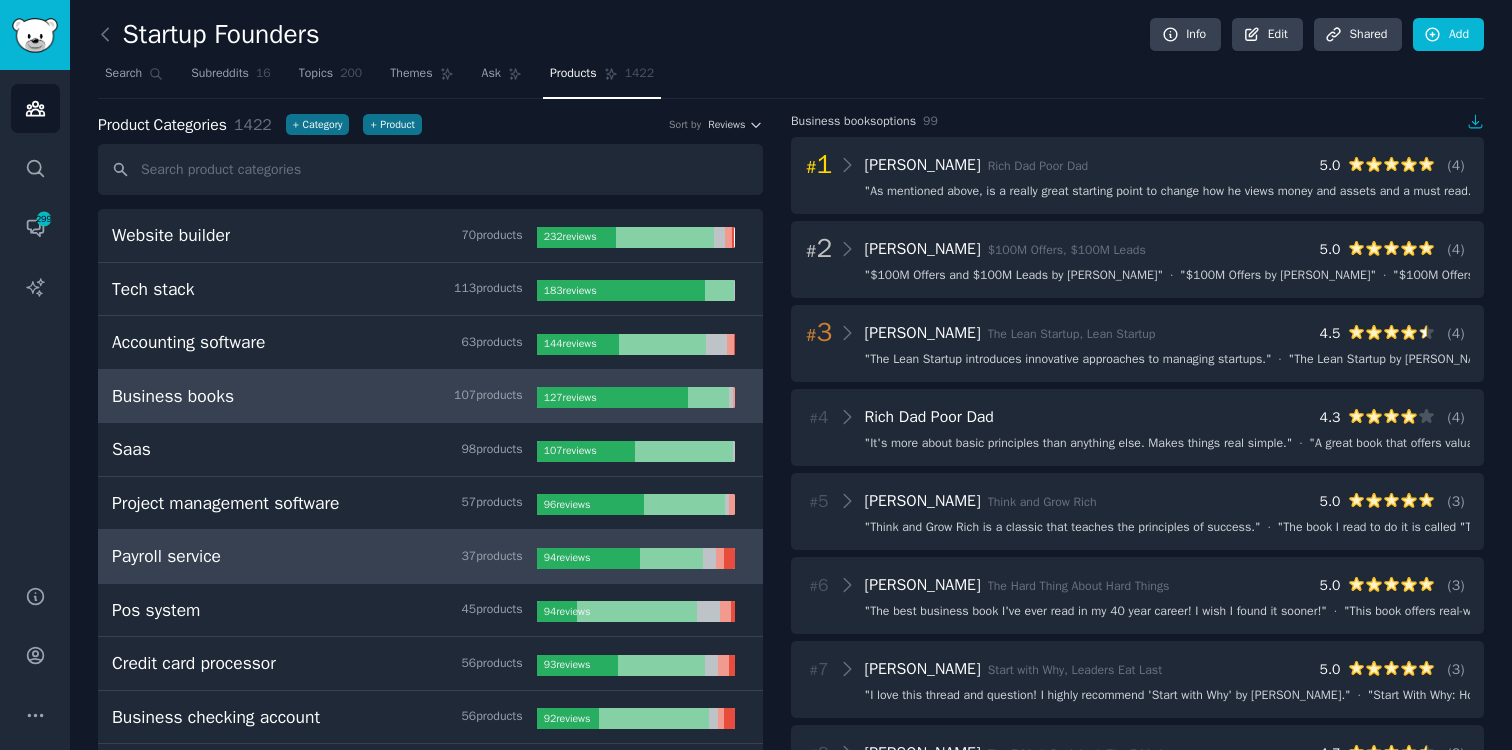 click on "Payroll service 37  product s" at bounding box center [324, 556] 